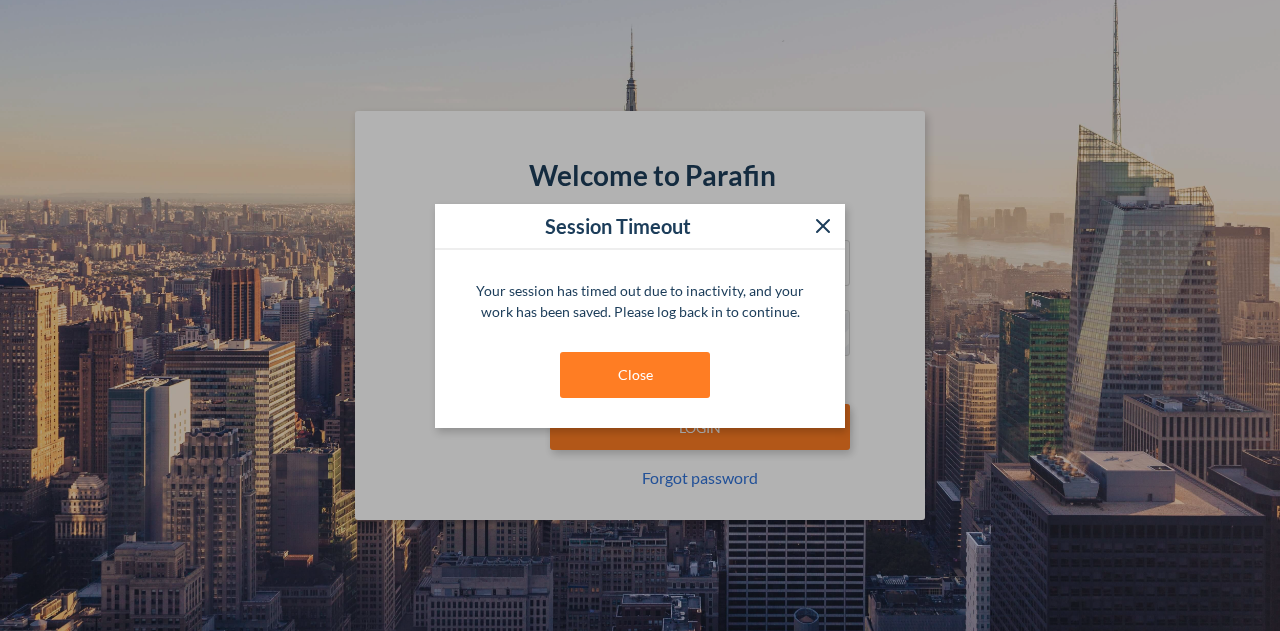 scroll, scrollTop: 0, scrollLeft: 0, axis: both 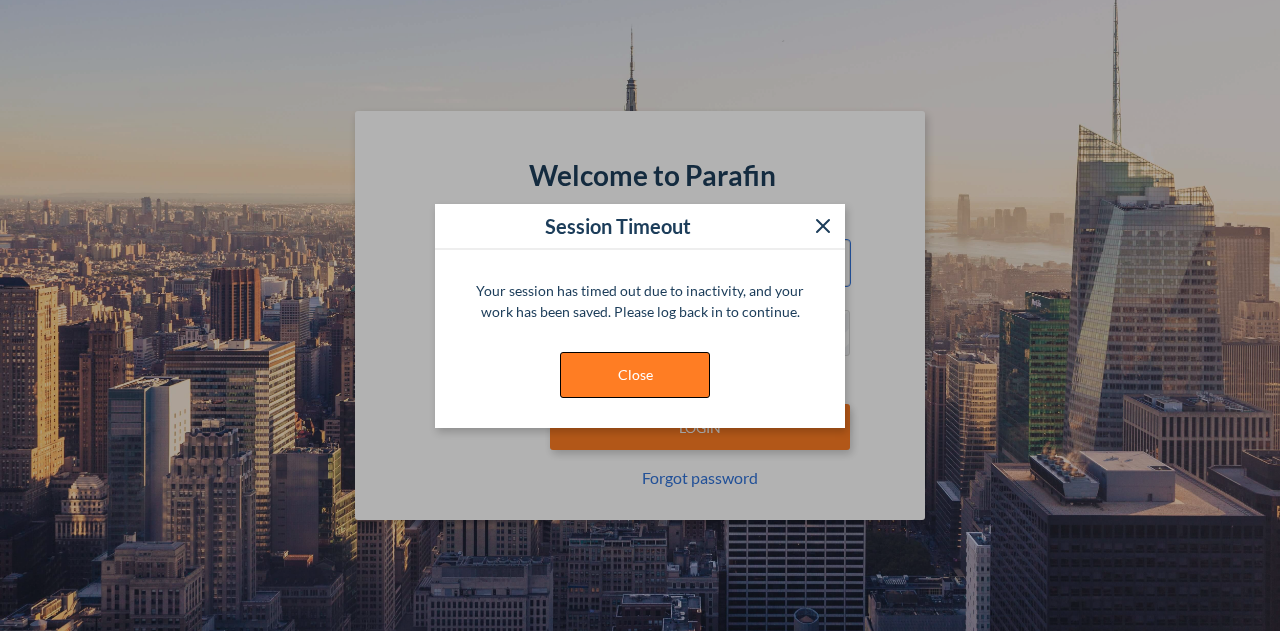 type on "**********" 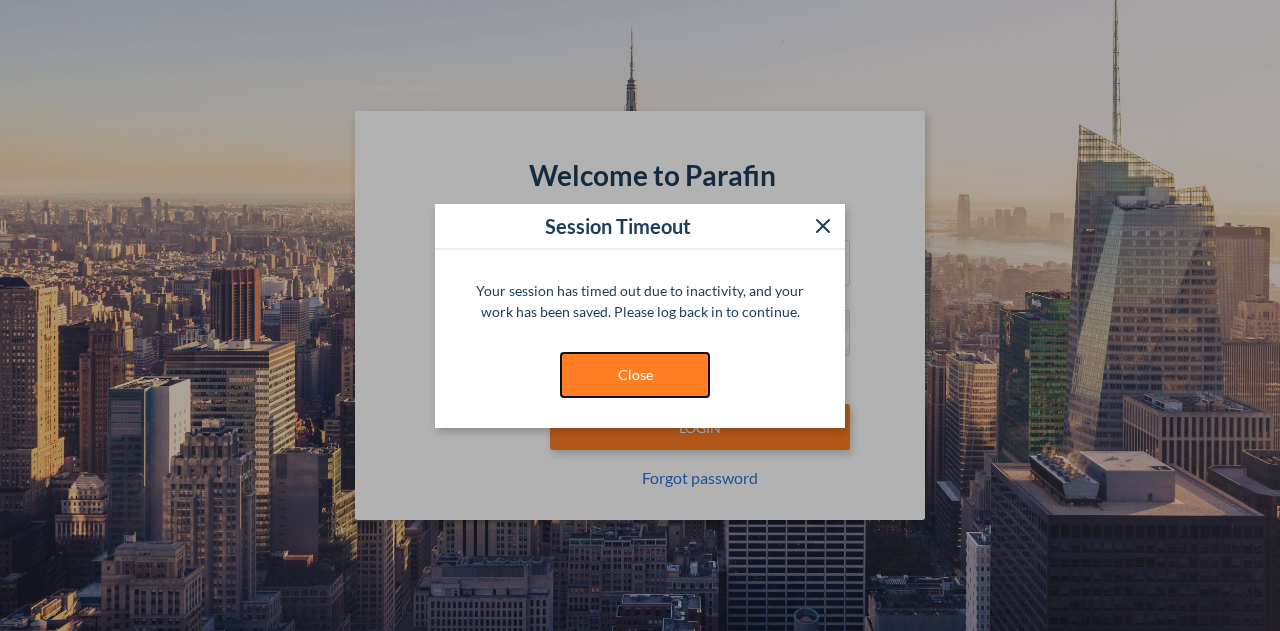 click on "Close" at bounding box center [635, 375] 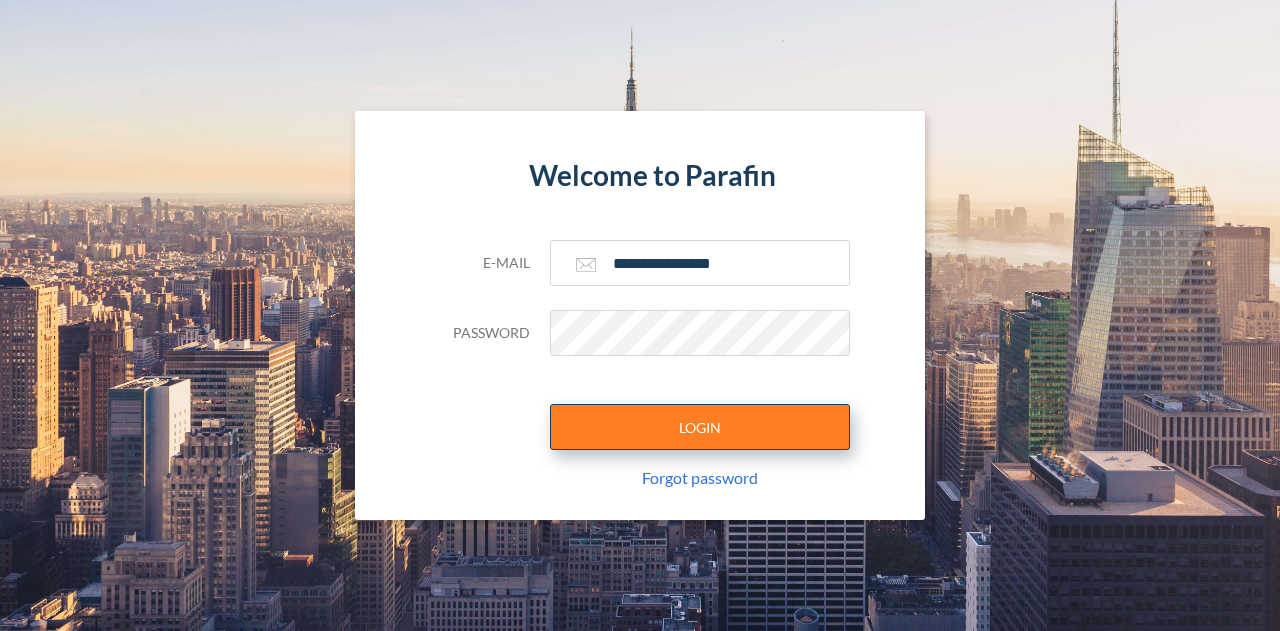 click on "LOGIN" at bounding box center [700, 427] 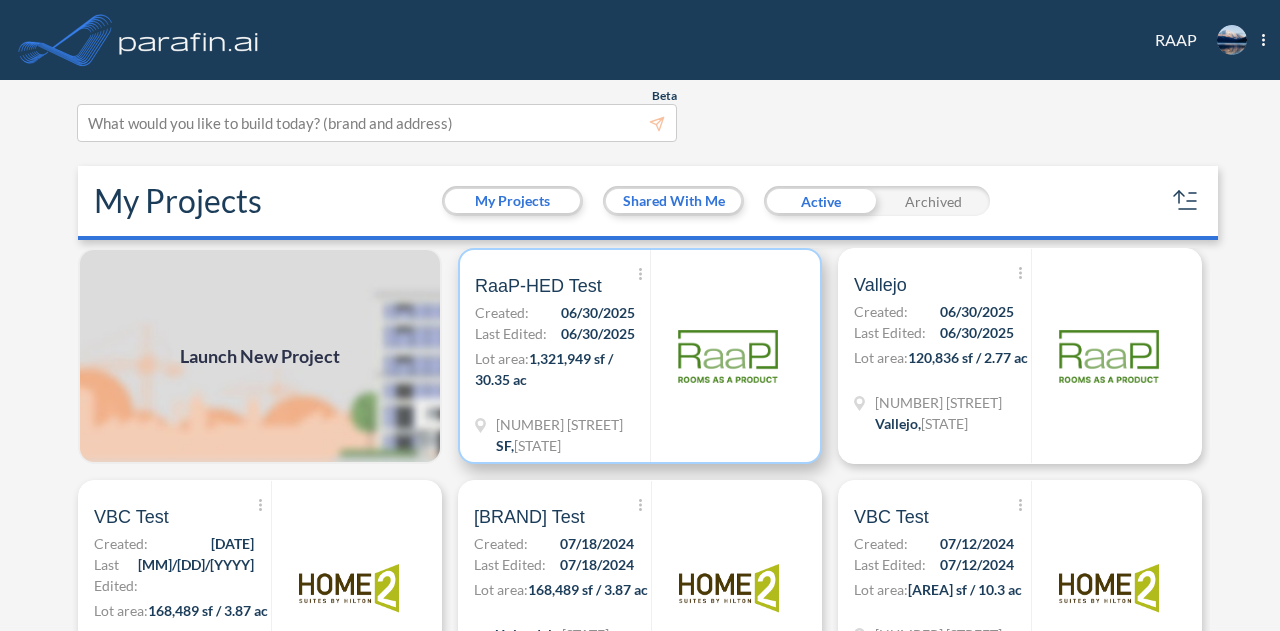 click on "1,321,949   sf /   30.35   ac" at bounding box center [544, 369] 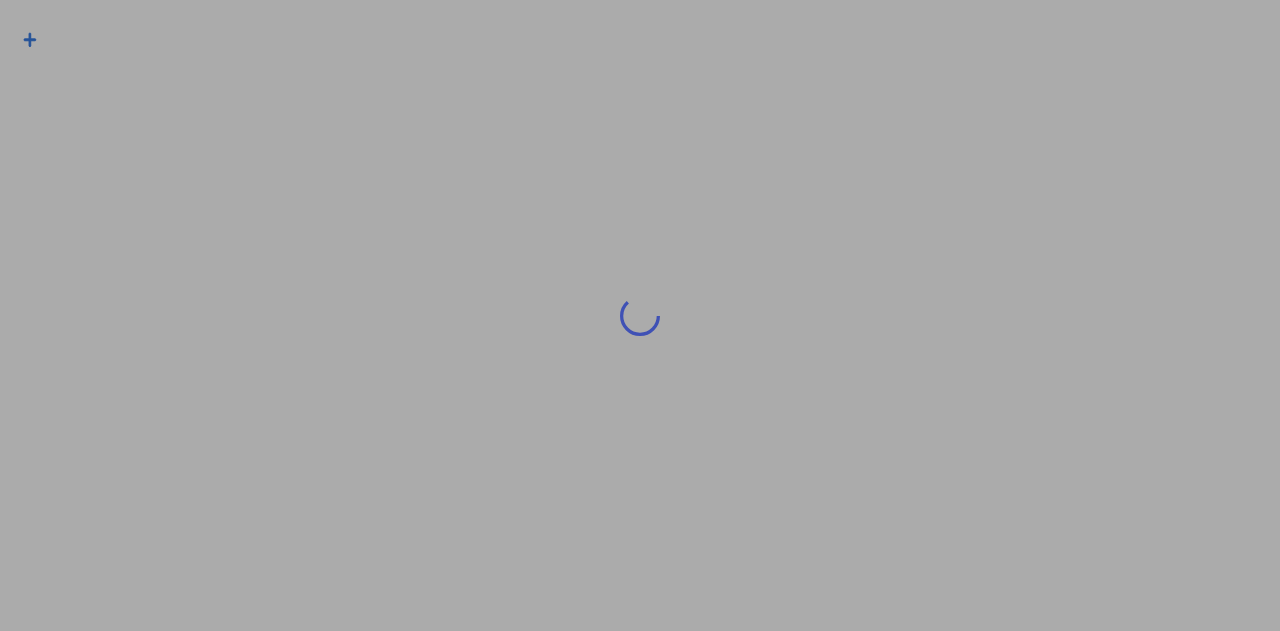 click at bounding box center [640, 315] 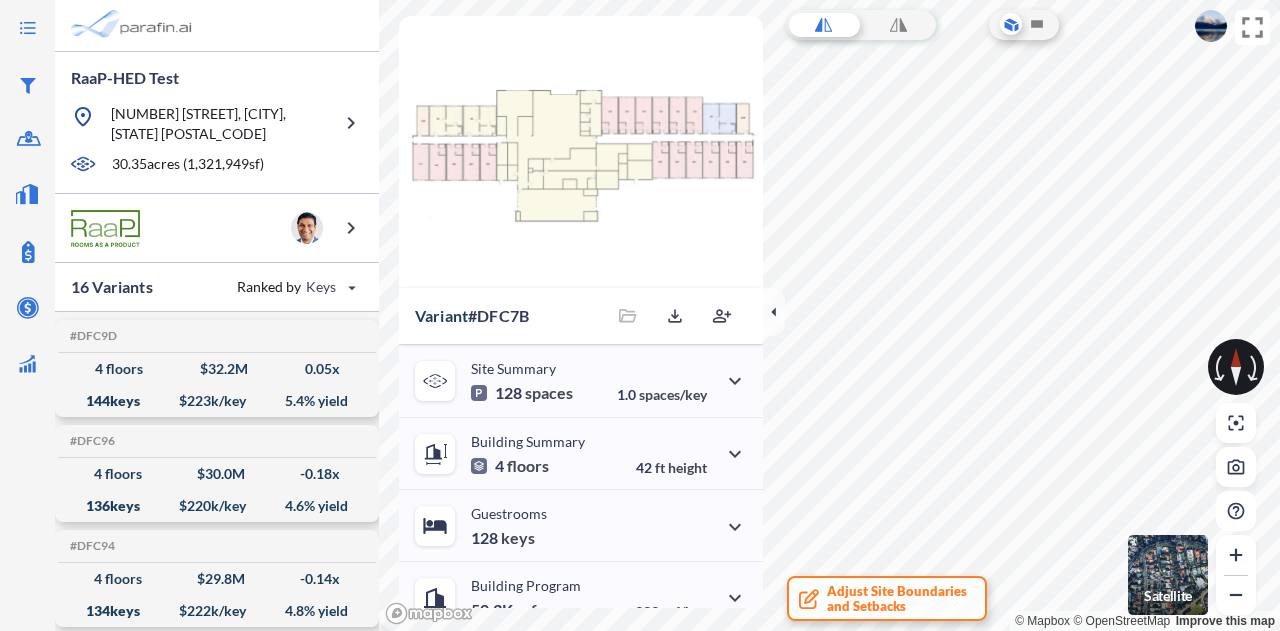 click at bounding box center (1211, 26) 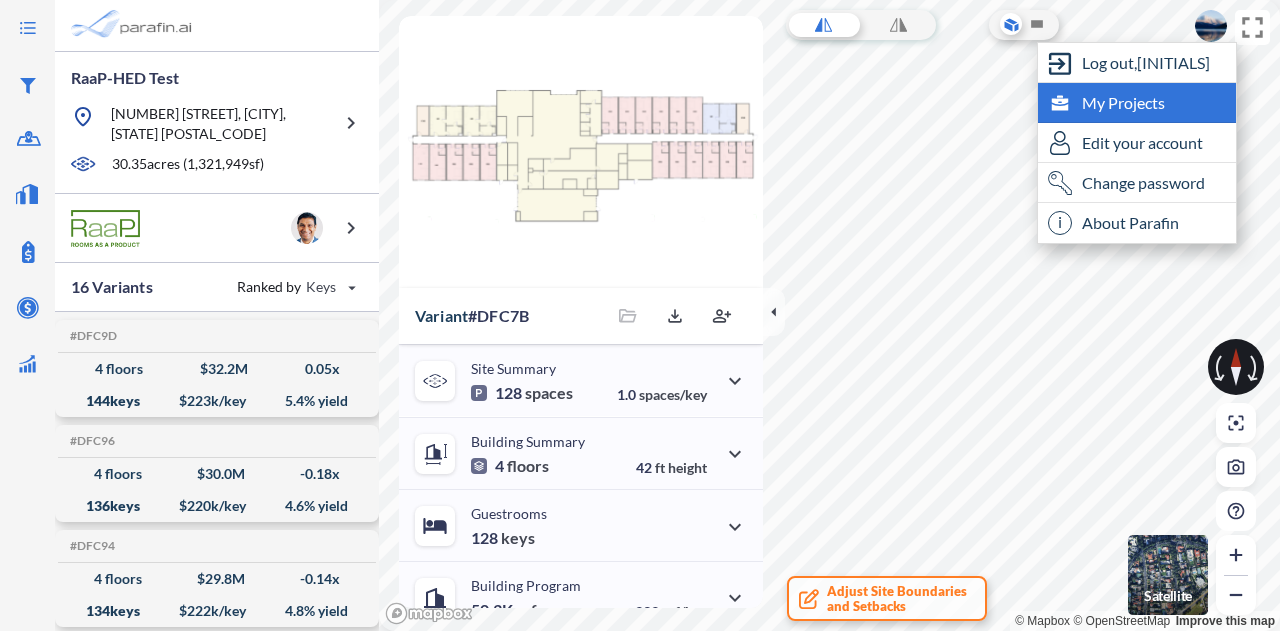 click on "My Projects" at bounding box center (1123, 103) 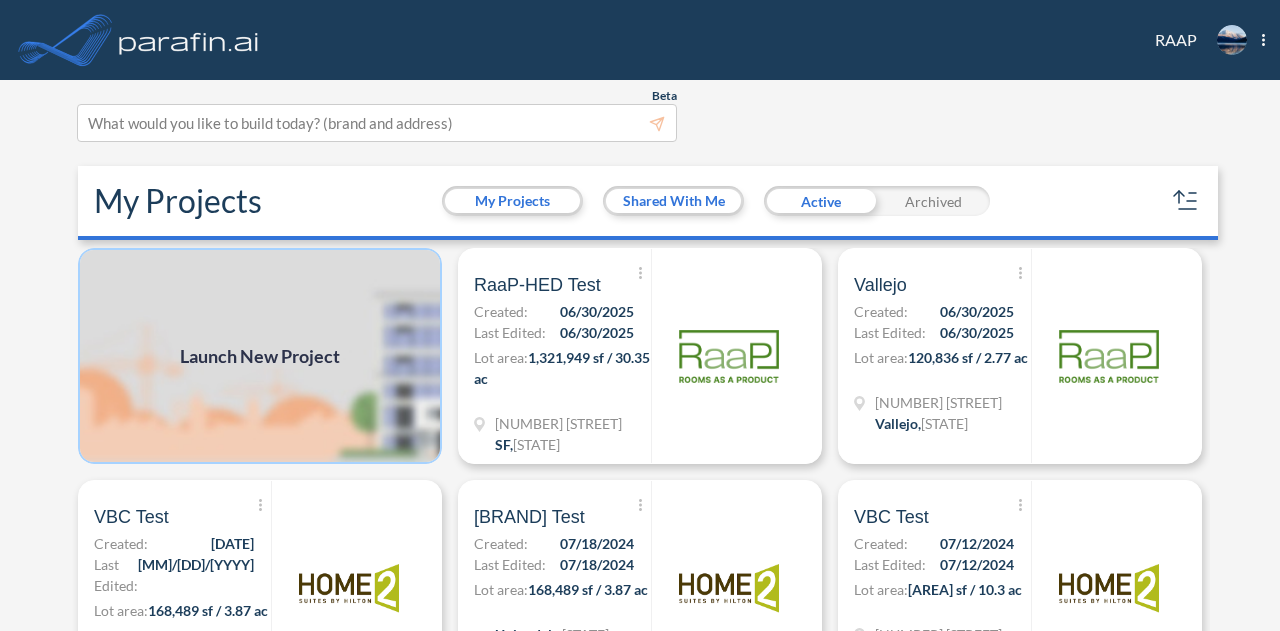 click at bounding box center [260, 356] 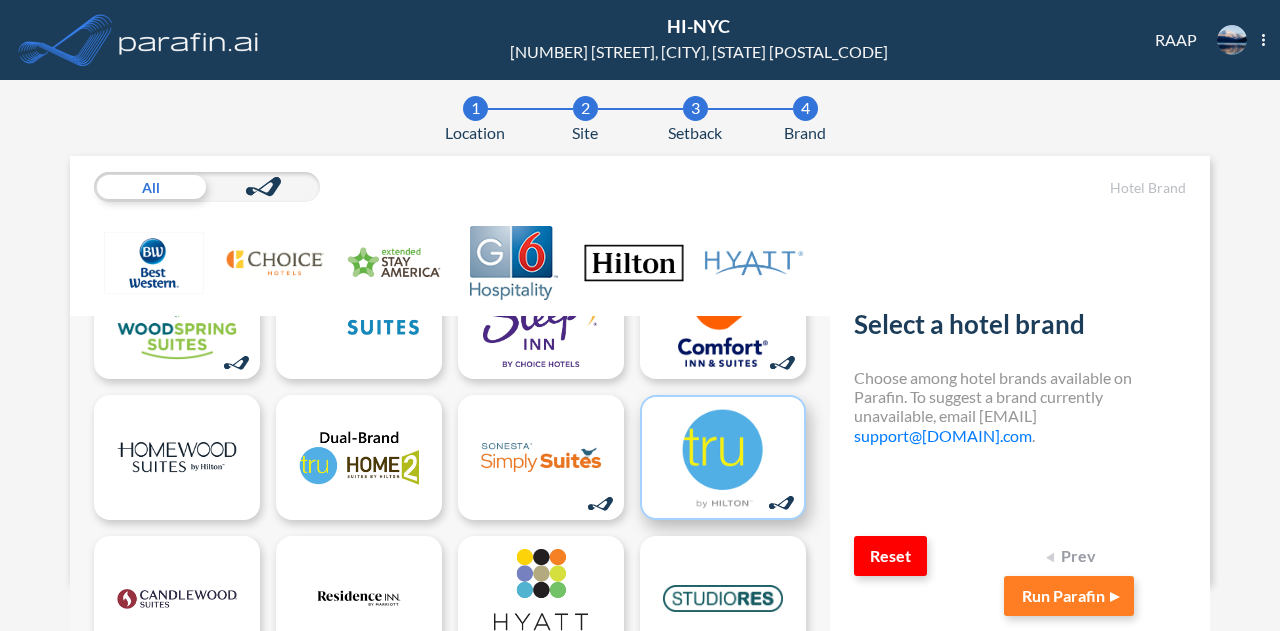scroll, scrollTop: 100, scrollLeft: 0, axis: vertical 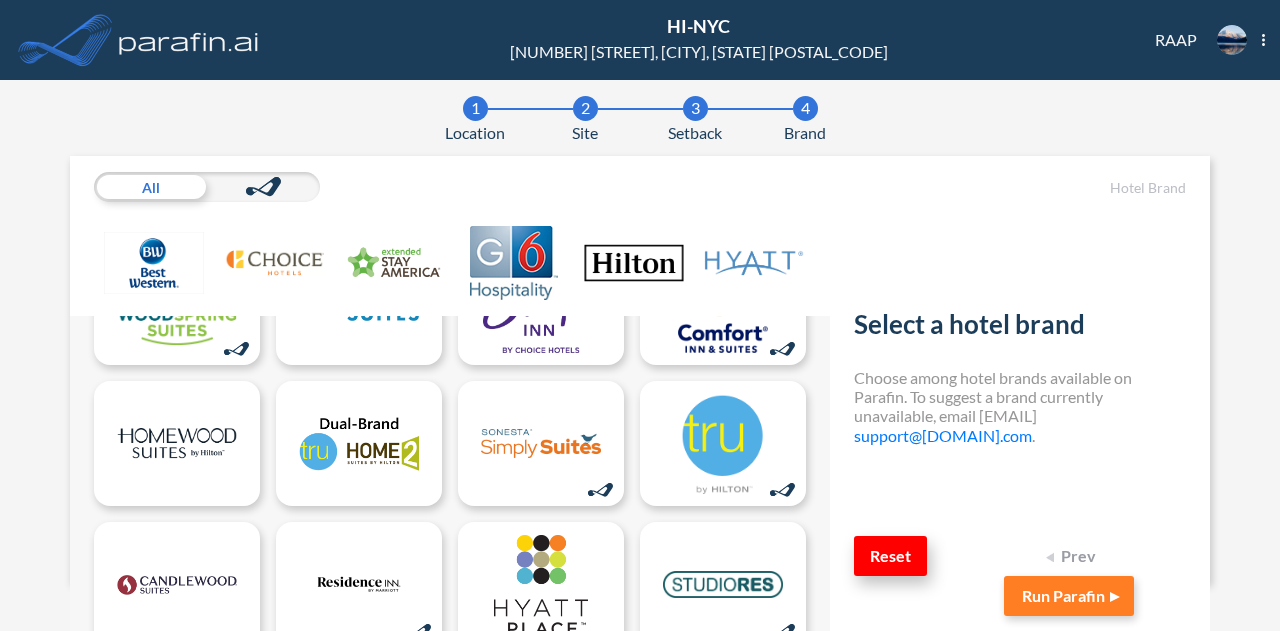 click on "Reset" at bounding box center [890, 556] 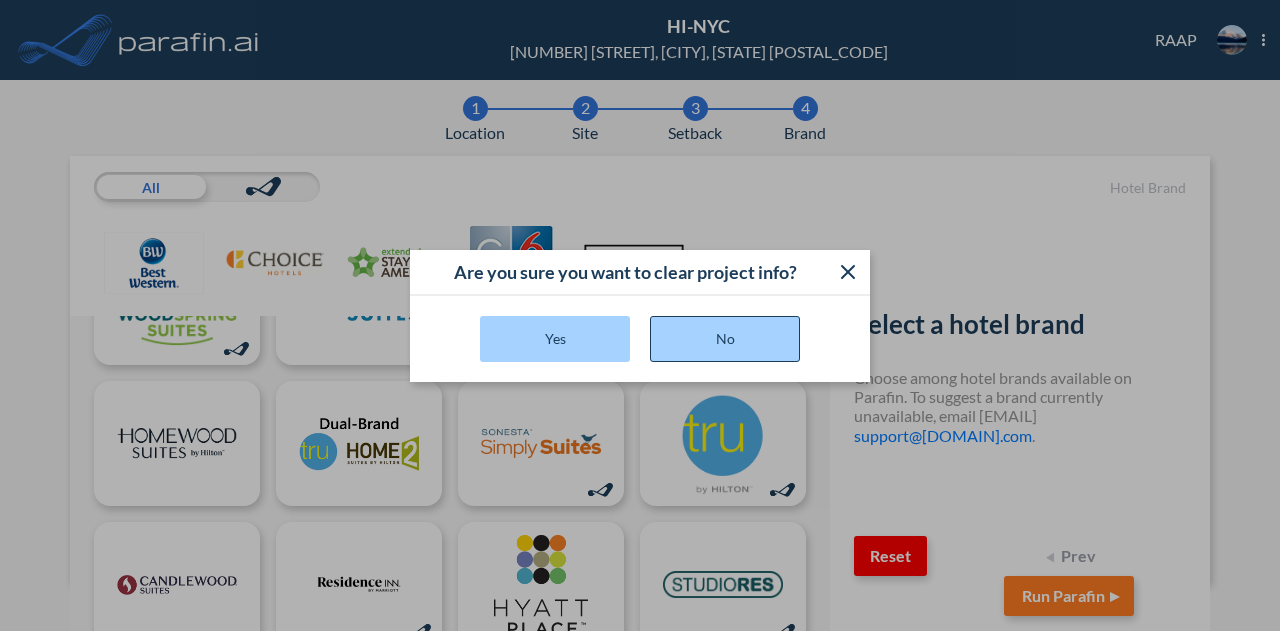 click on "No" at bounding box center (725, 339) 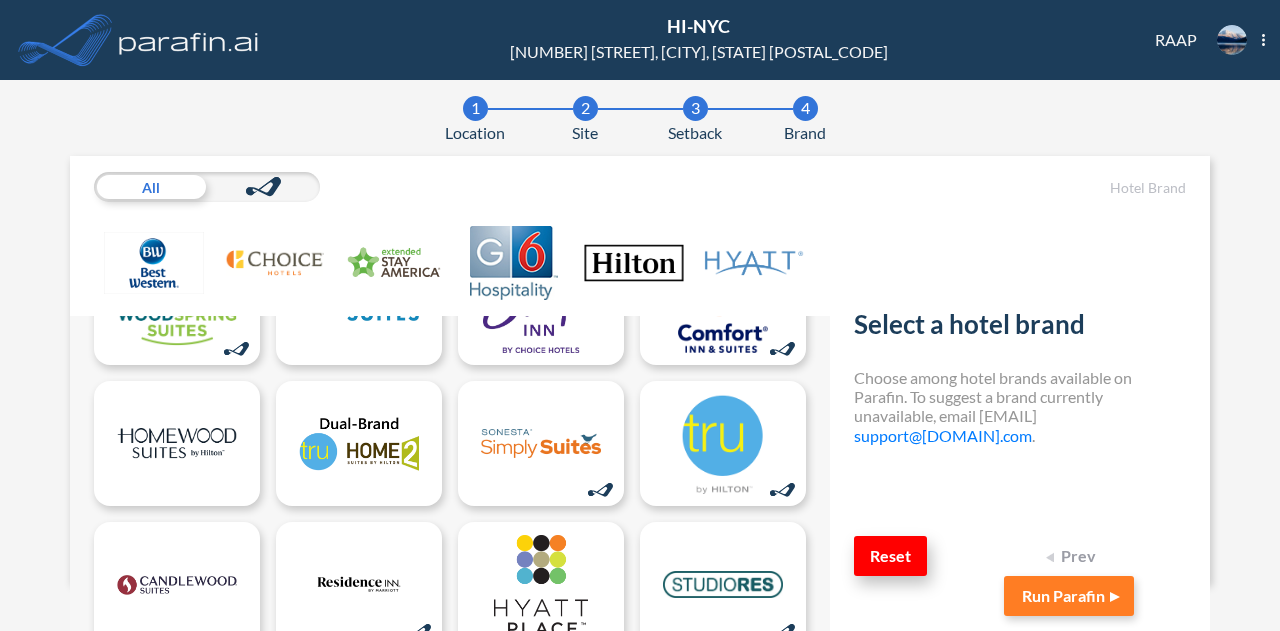 click on "Reset" at bounding box center (890, 556) 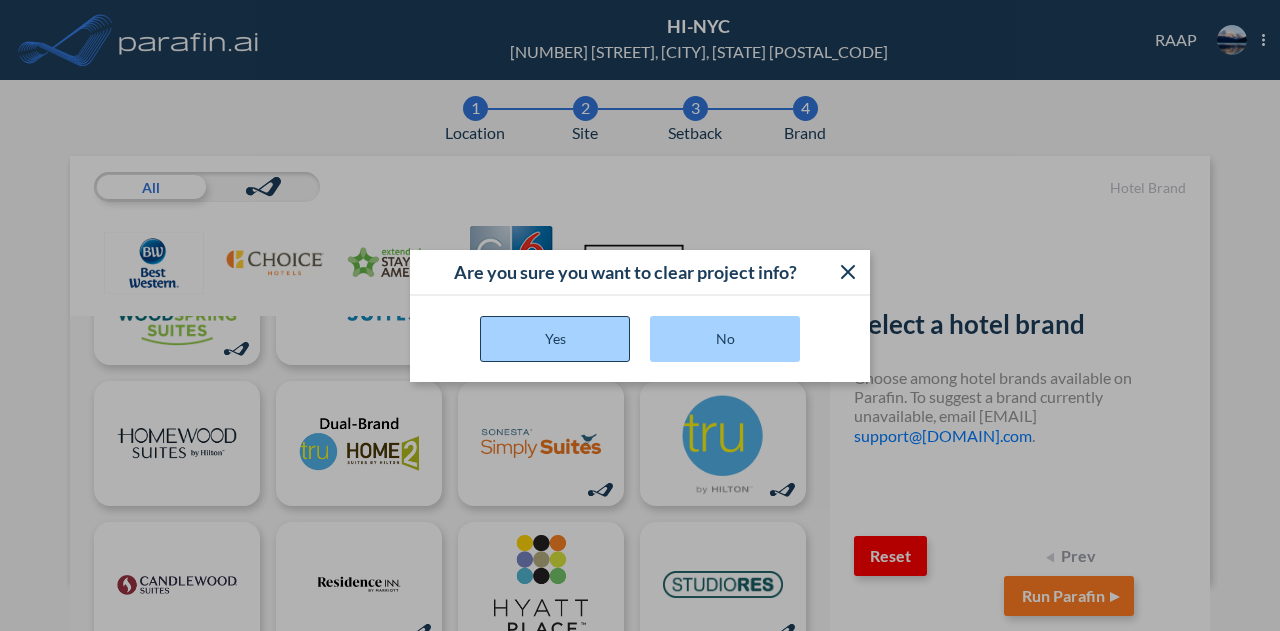 click on "Yes" at bounding box center (555, 339) 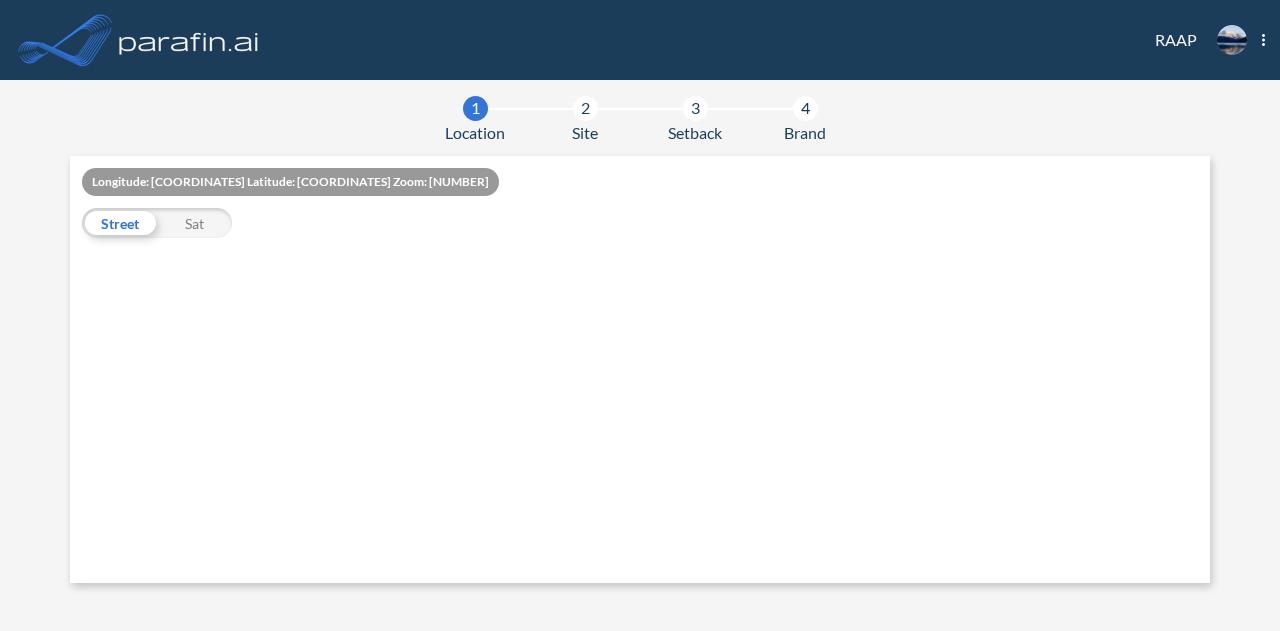 scroll, scrollTop: 0, scrollLeft: 0, axis: both 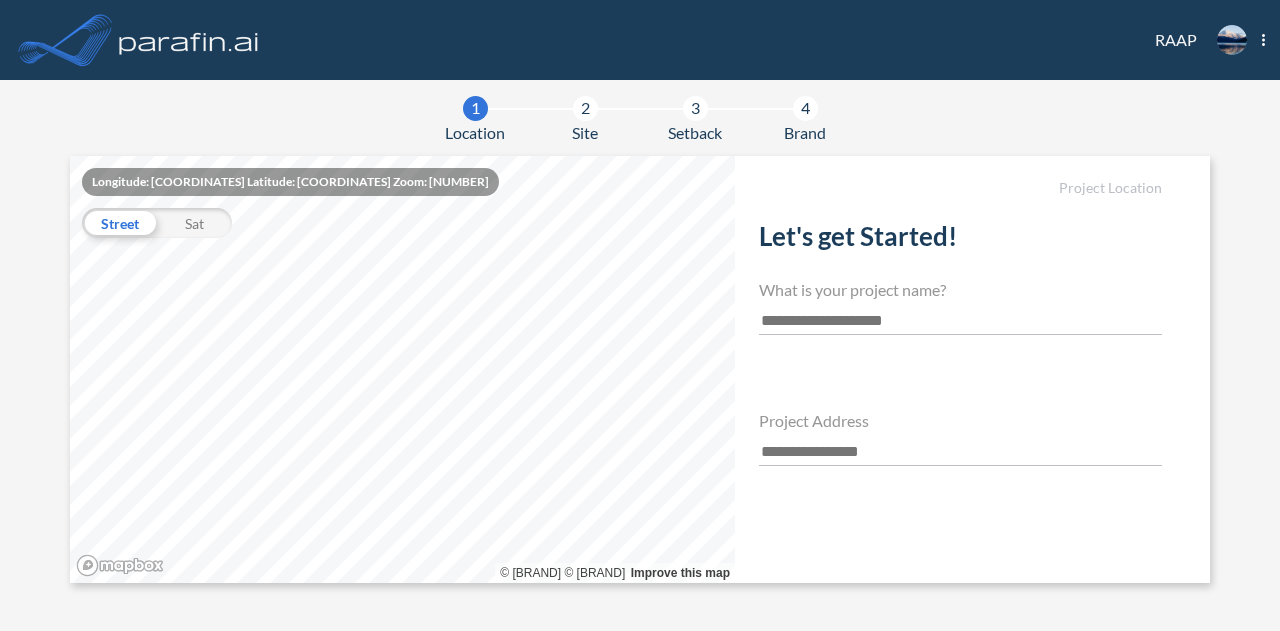click at bounding box center (960, 321) 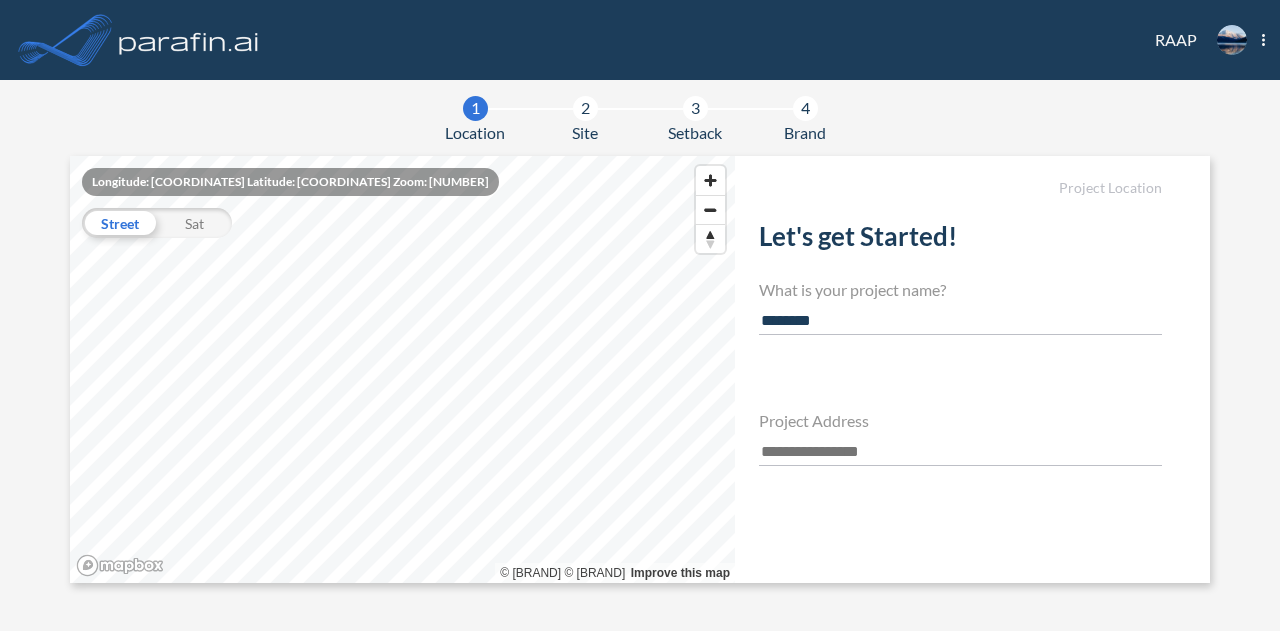 type on "********" 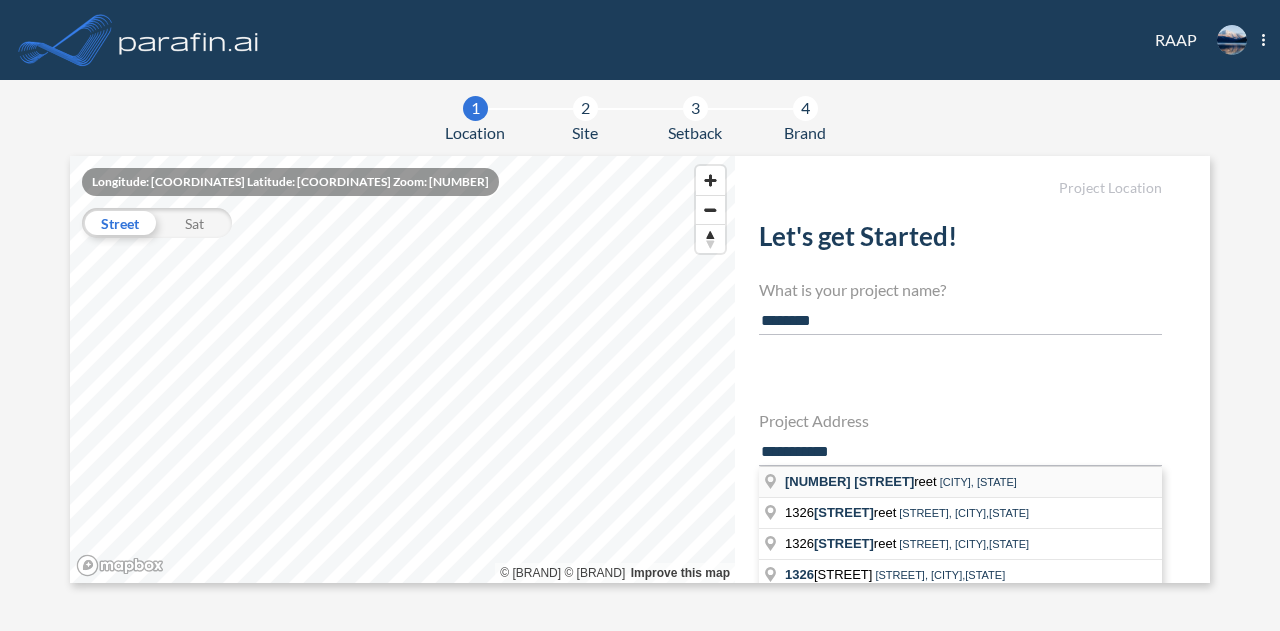 type on "**********" 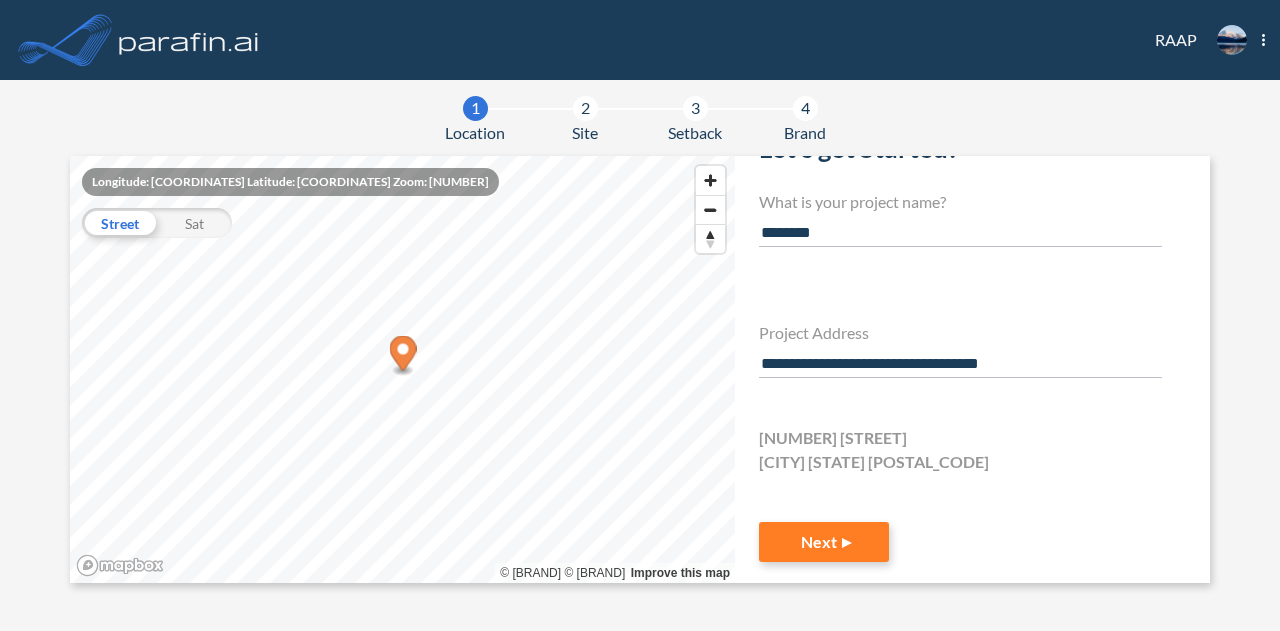 scroll, scrollTop: 99, scrollLeft: 0, axis: vertical 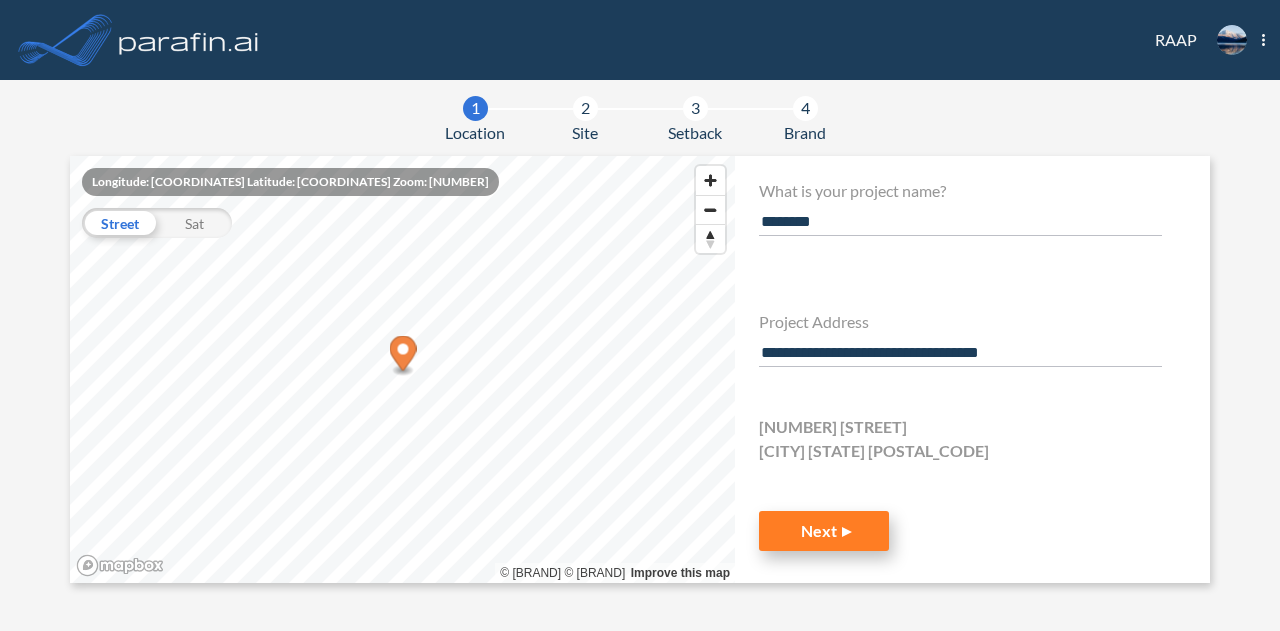 click on "Next" at bounding box center (824, 531) 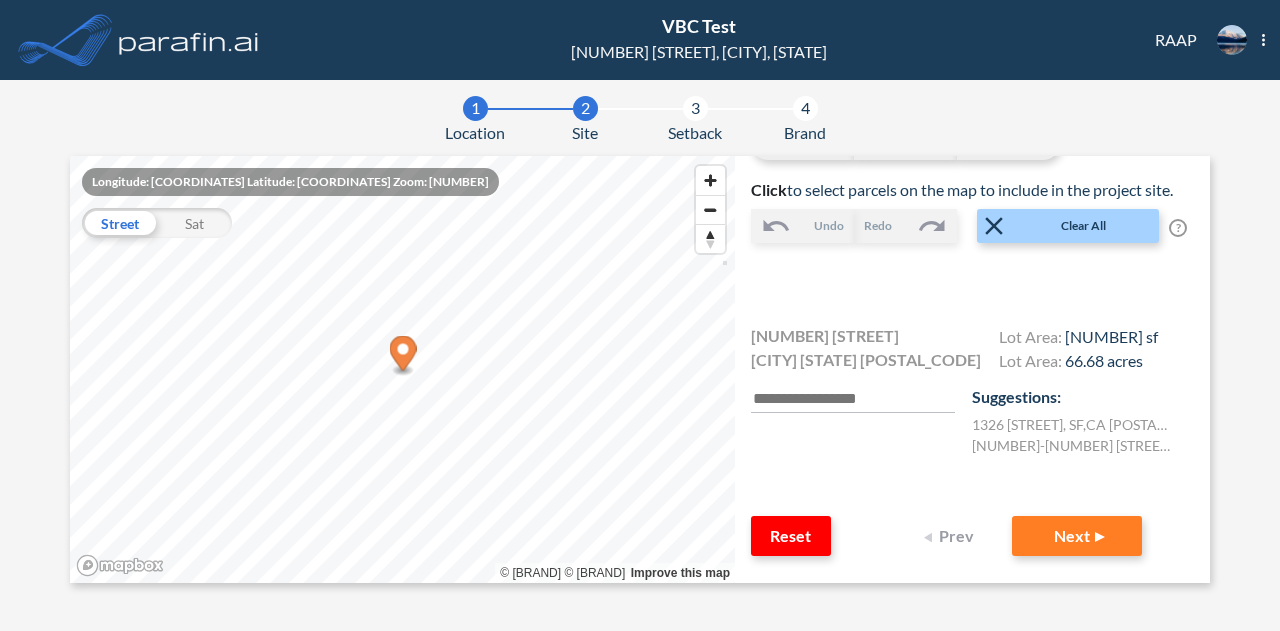 scroll, scrollTop: 148, scrollLeft: 0, axis: vertical 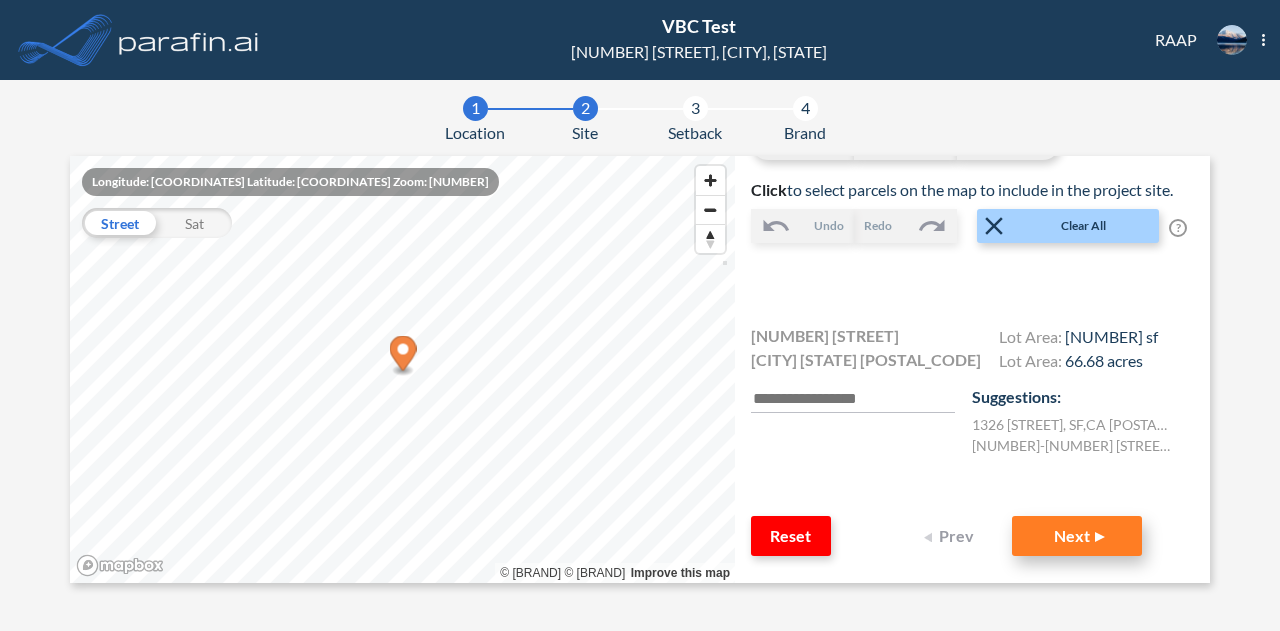 click on "Next" at bounding box center [1077, 536] 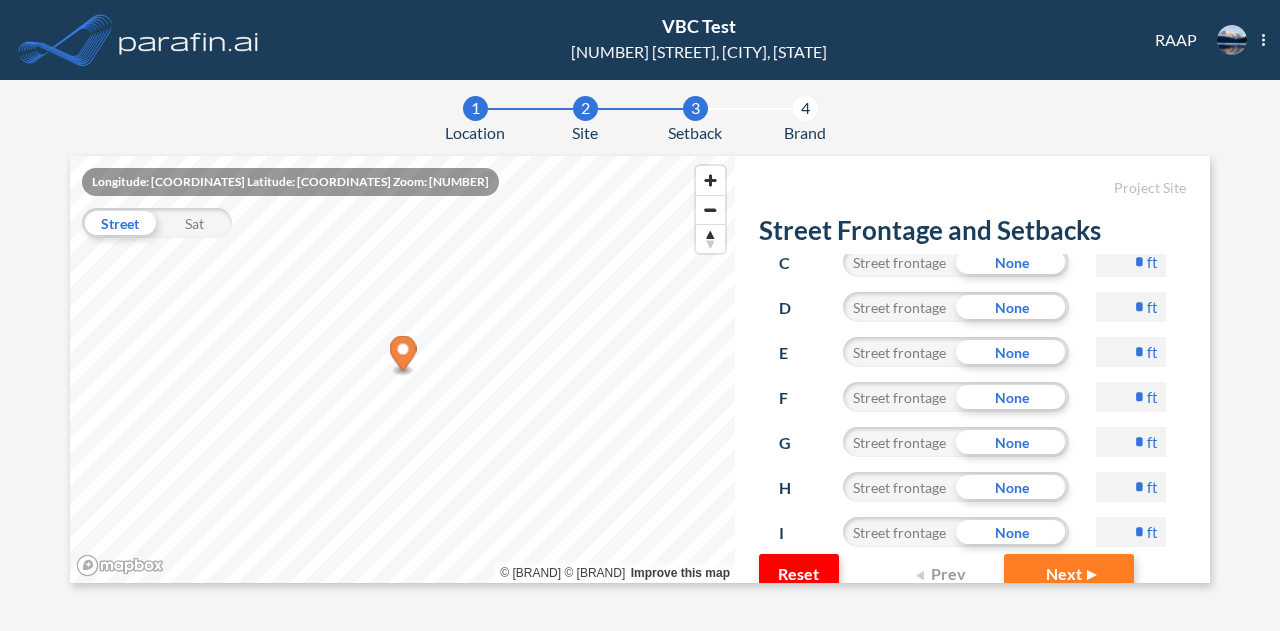scroll, scrollTop: 233, scrollLeft: 0, axis: vertical 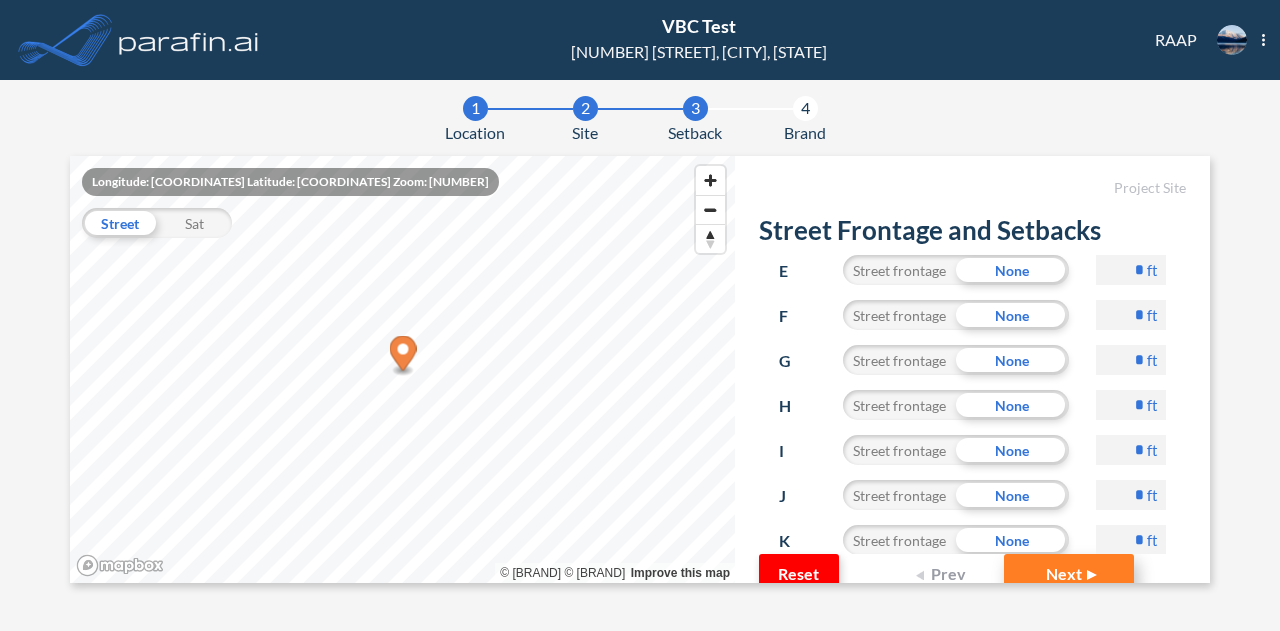 click on "Next" at bounding box center [1069, 574] 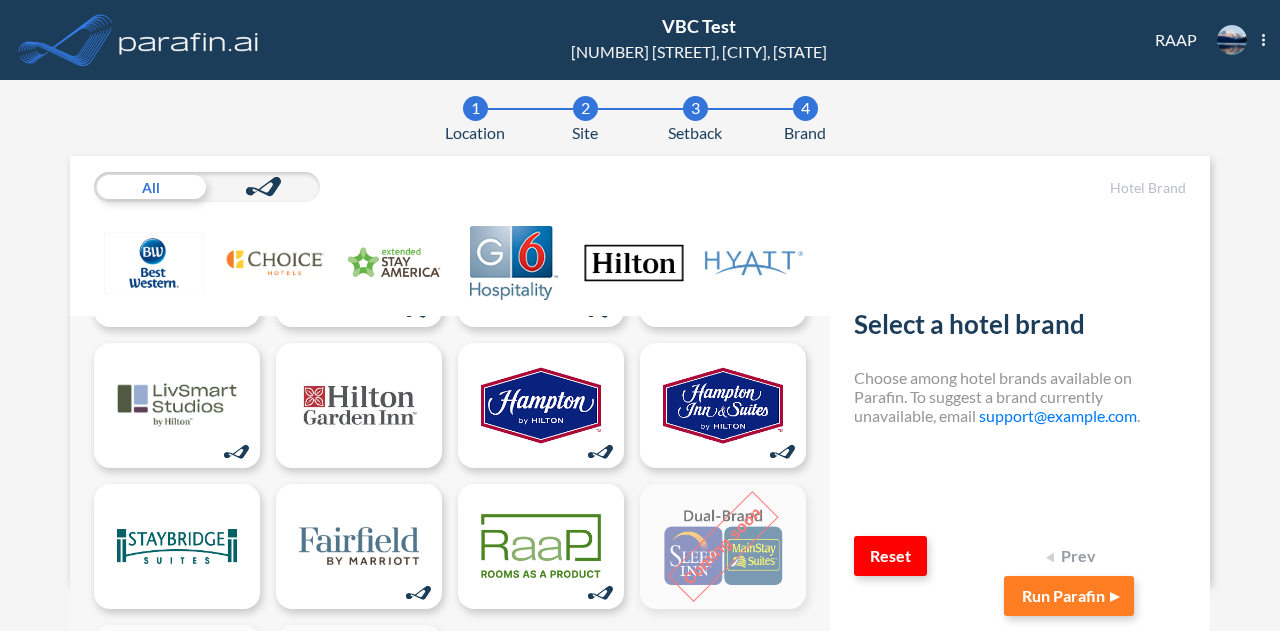 scroll, scrollTop: 1133, scrollLeft: 0, axis: vertical 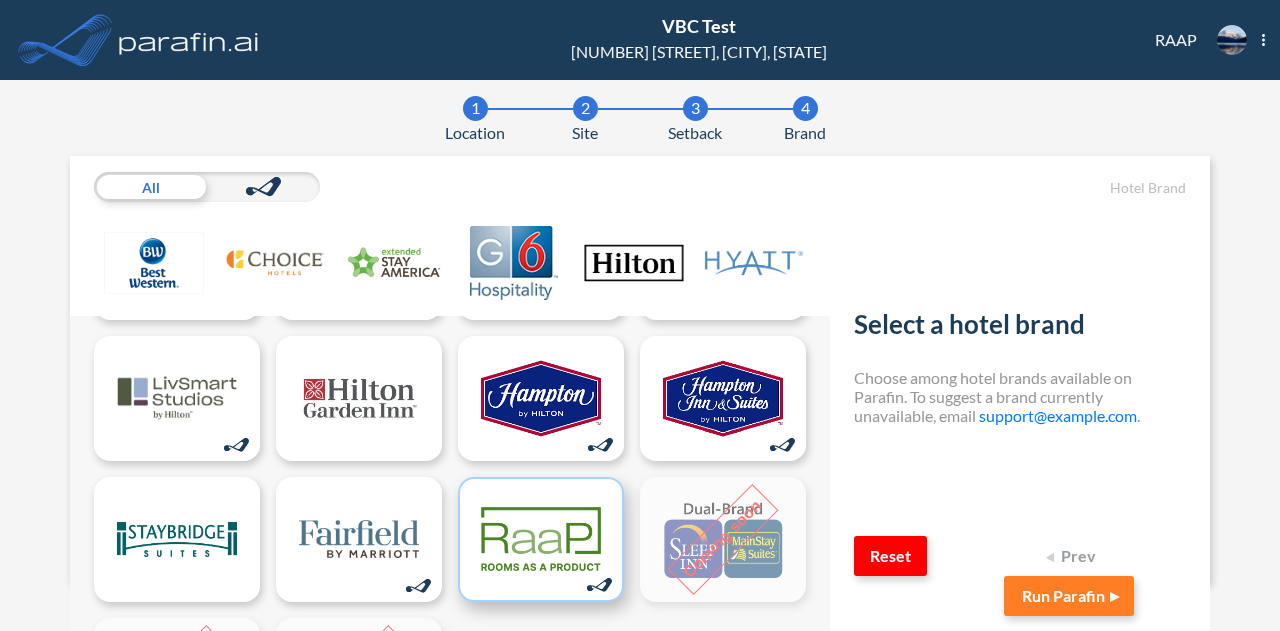 click at bounding box center (541, 539) 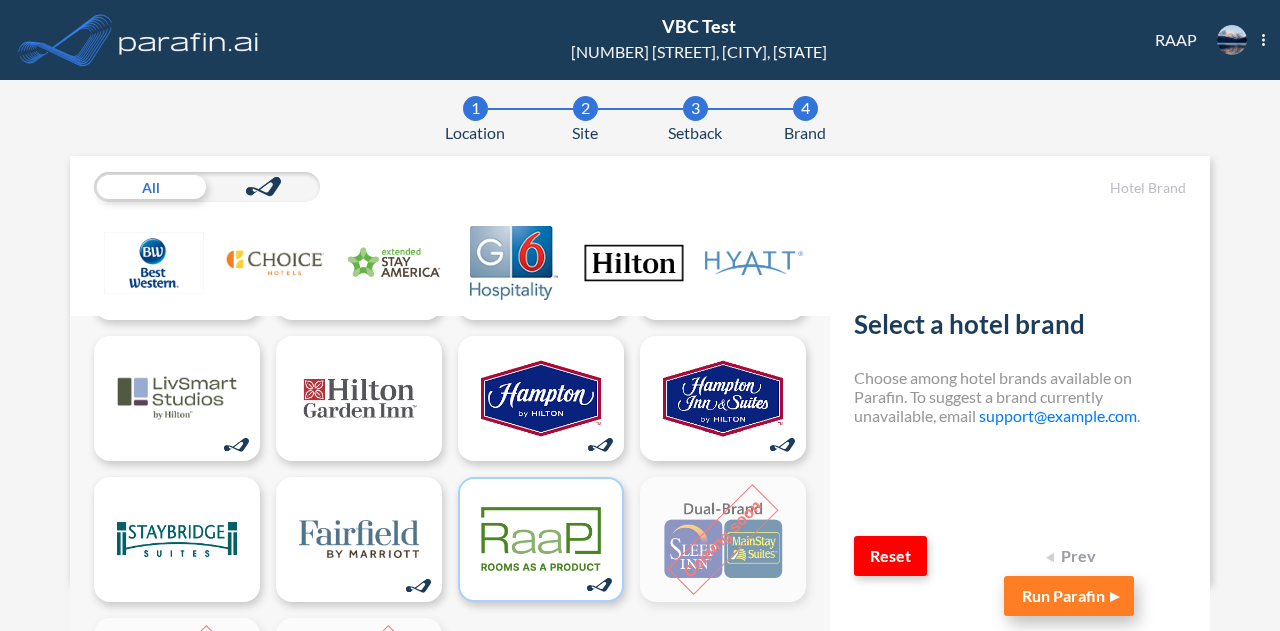 click on "Run Parafin" at bounding box center [1069, 596] 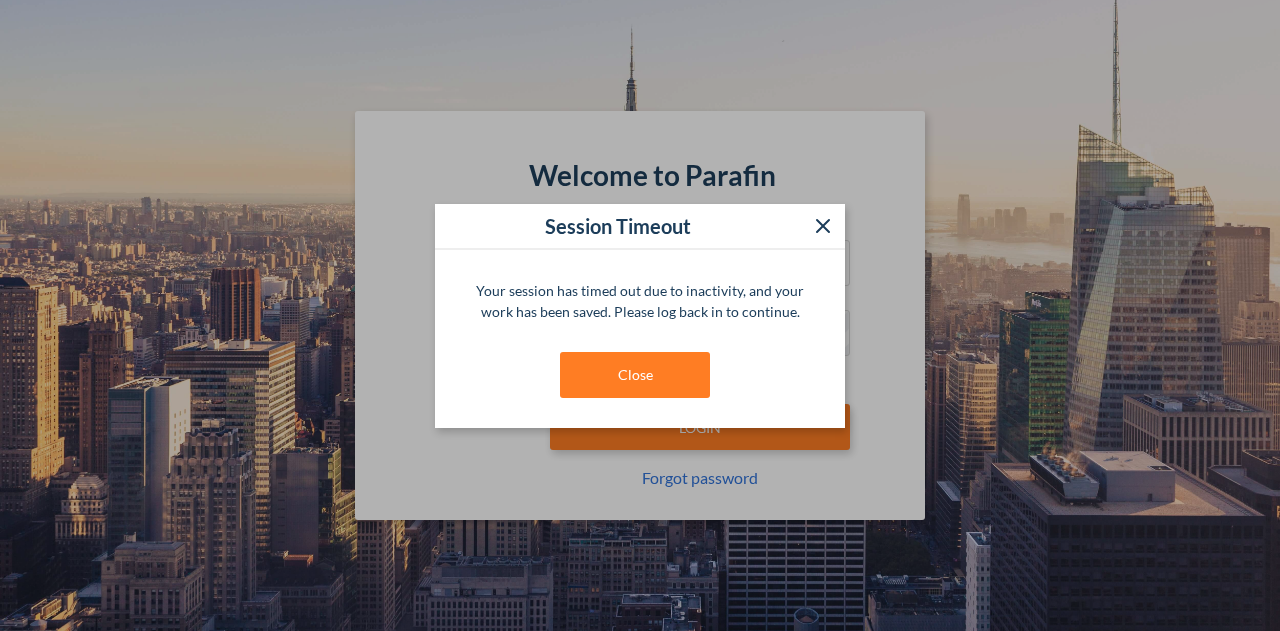 scroll, scrollTop: 0, scrollLeft: 0, axis: both 